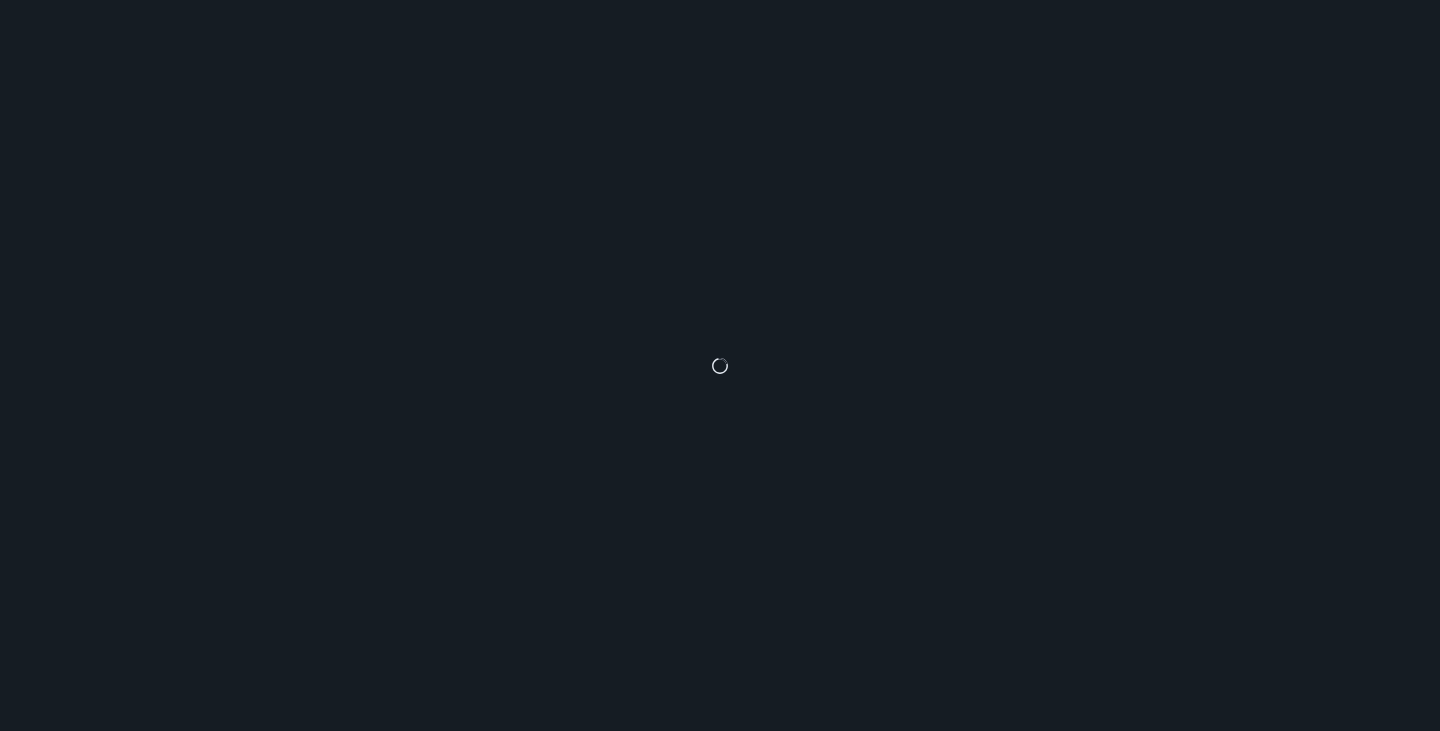 scroll, scrollTop: 0, scrollLeft: 0, axis: both 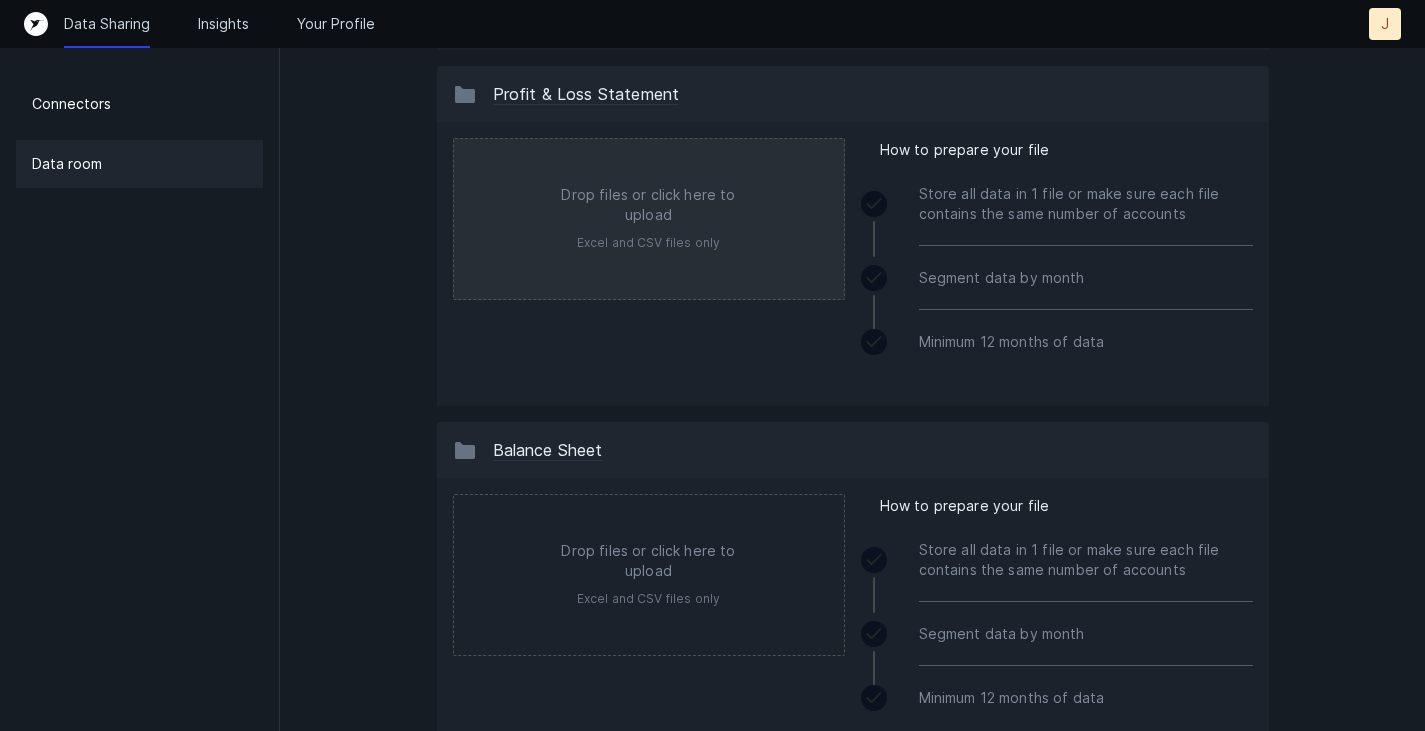 click at bounding box center (649, 219) 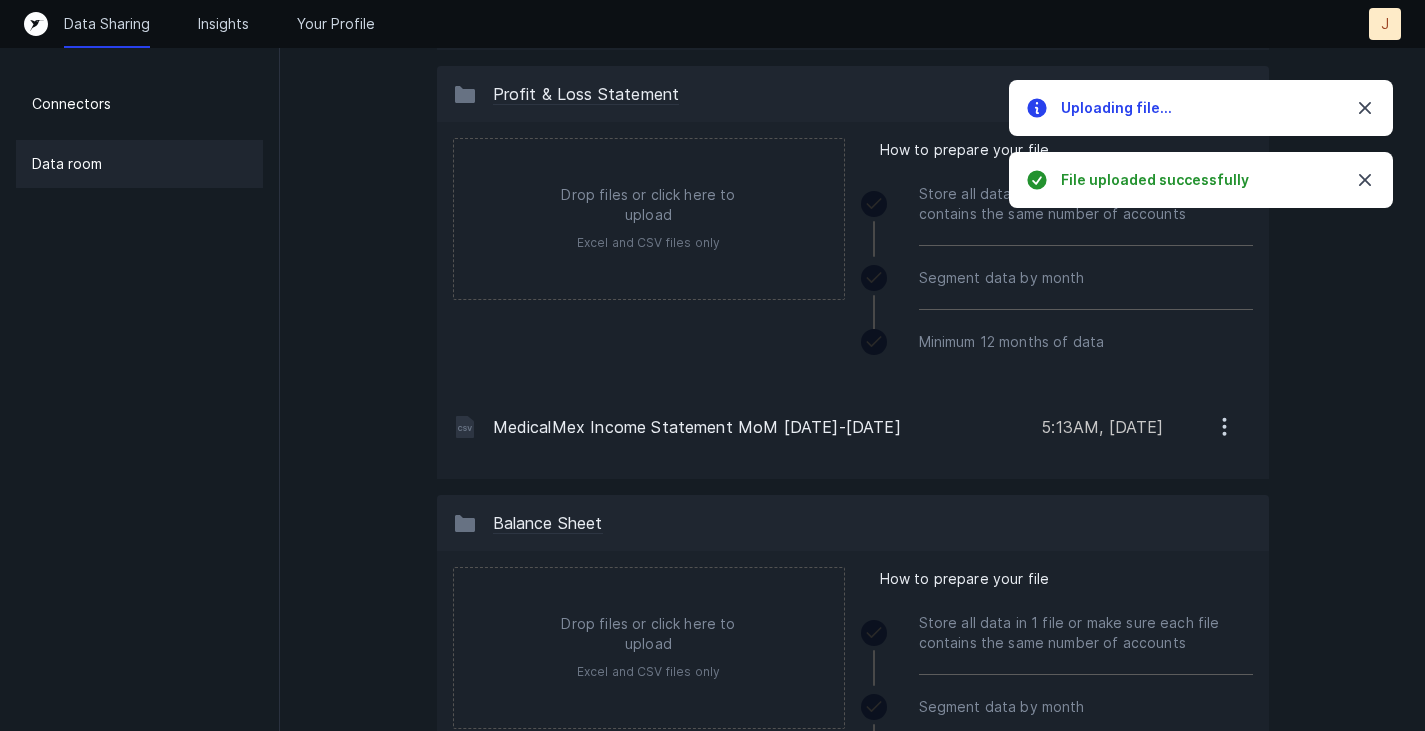 click on "Data room Business Overview Deck Drop files or click   here   to upload All formats accepted A breakdown of major revenue and expense accounts broken out by month, as far back as possible. Profit & Loss Statement Drop files or click   here   to upload Excel and CSV files only How to prepare your file Store all data in 1 file or make sure each file contains the same number of accounts Segment data by month Minimum 12 months of data MedicalMex Income Statement MoM [DATE]-[DATE] 5:13AM, [DATE] A breakdown of asset and liabilities accounts by month, as far back as possible. Balance Sheet Drop files or click   here   to upload Excel and CSV files only How to prepare your file Store all data in 1 file or make sure each file contains the same number of accounts Segment data by month Minimum 12 months of data MedicalMex Income Statement MoM [DATE]-[DATE] 0:21AM, [DATE] Cash Flow Drop files or click   here   to upload Excel and CSV files only How to prepare your file Segment data by month Minimum 12 months of data Cap Table" at bounding box center (852, 912) 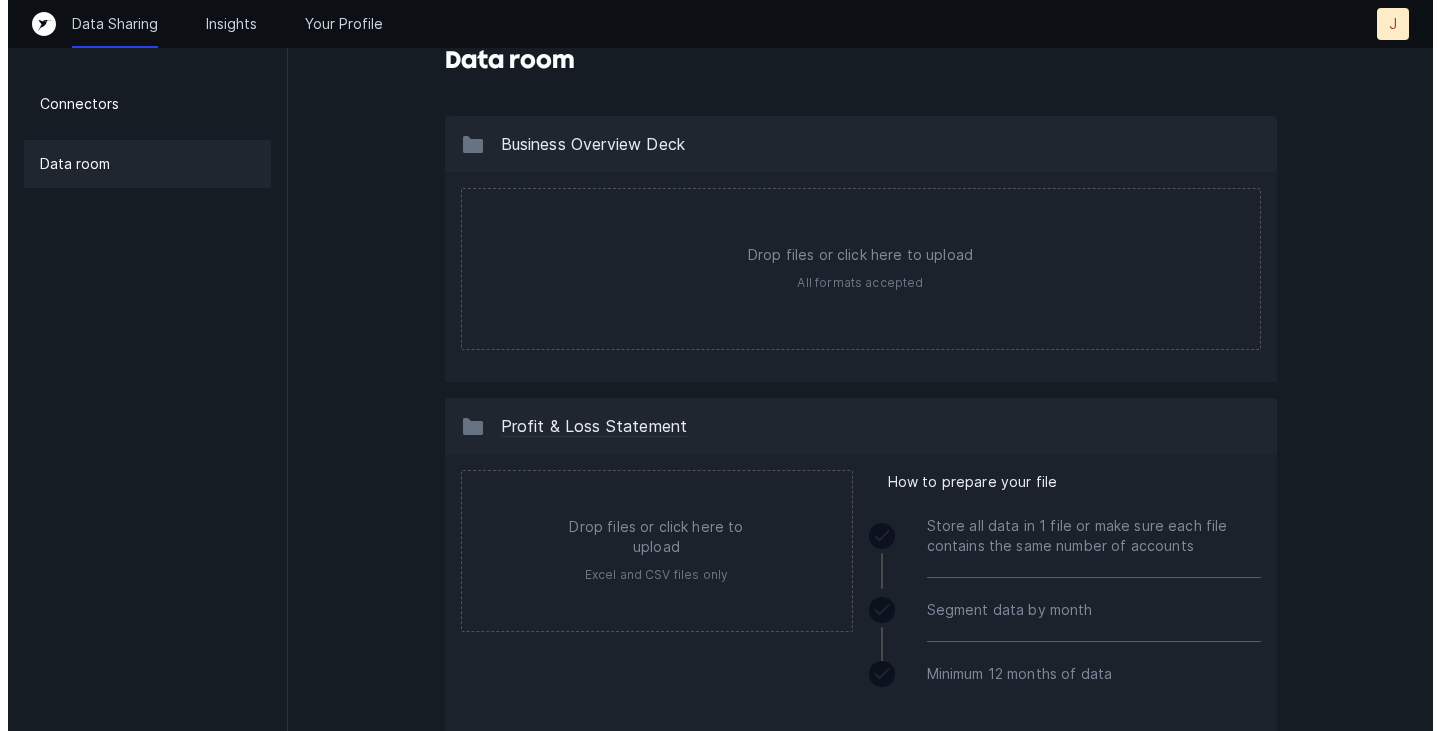 scroll, scrollTop: 0, scrollLeft: 0, axis: both 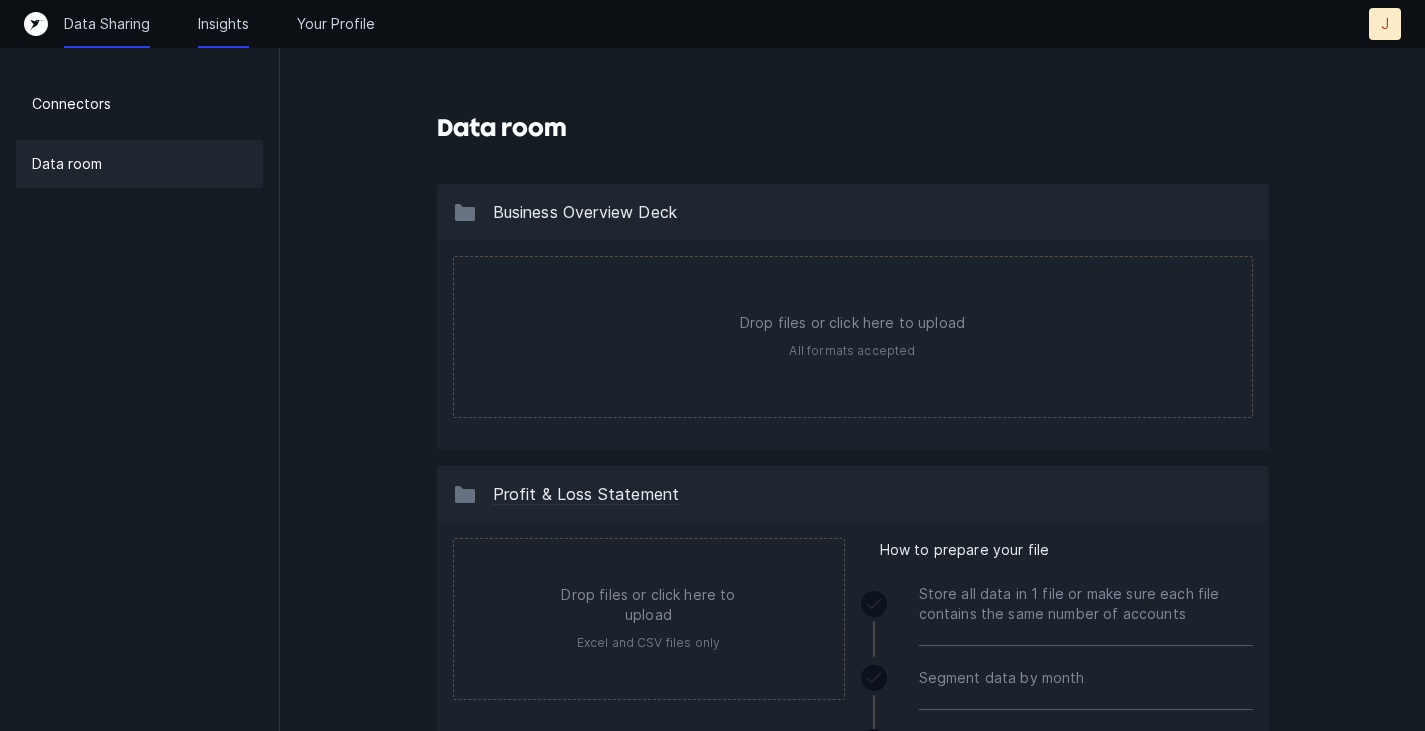 click on "Insights" at bounding box center [223, 24] 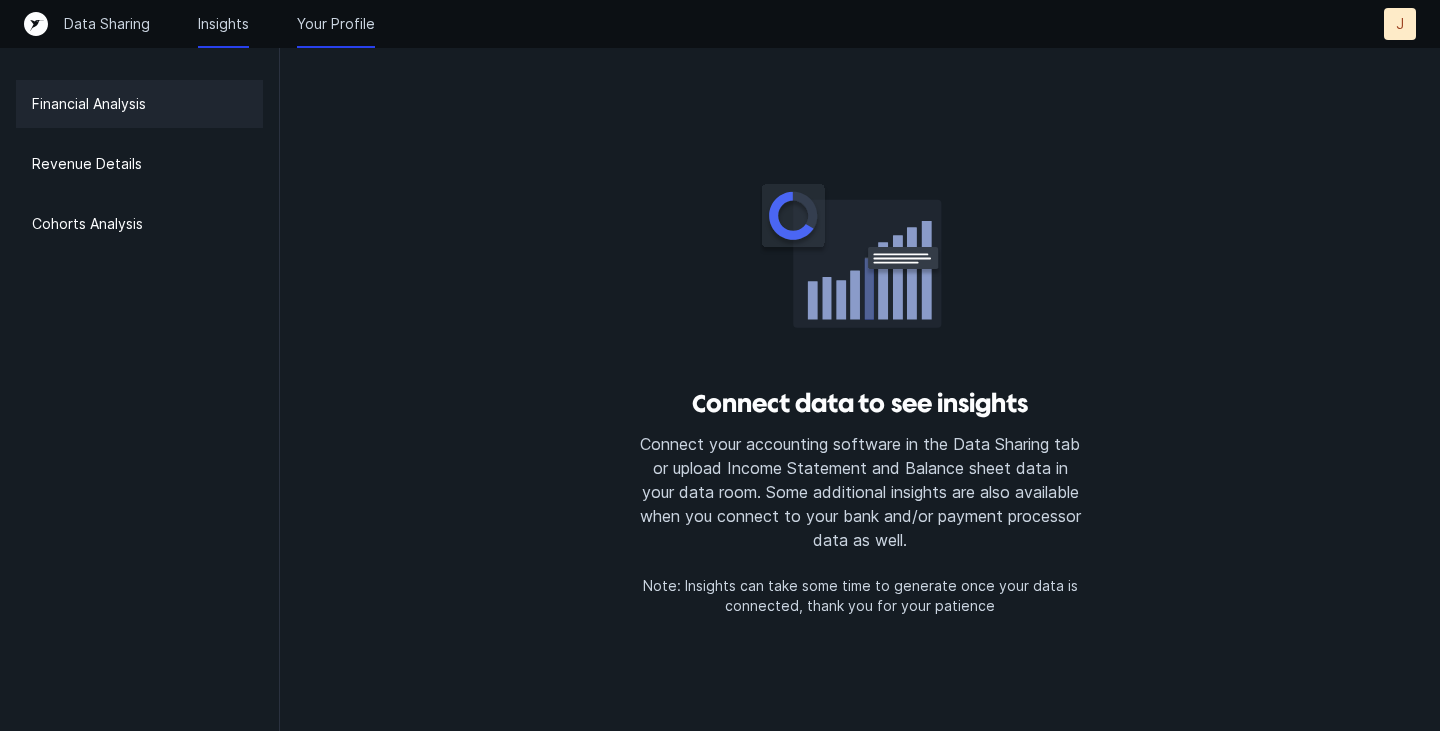 click on "Your Profile" at bounding box center (336, 24) 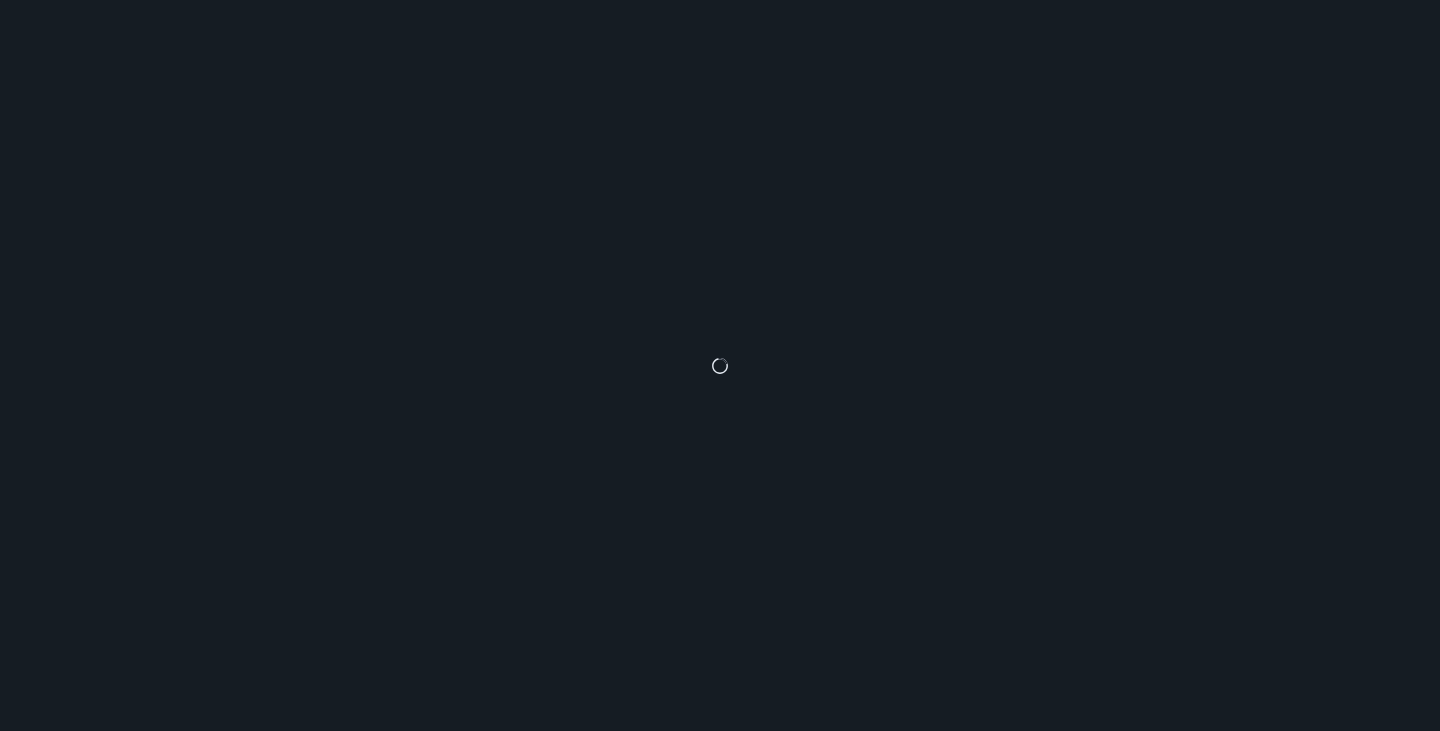 scroll, scrollTop: 0, scrollLeft: 0, axis: both 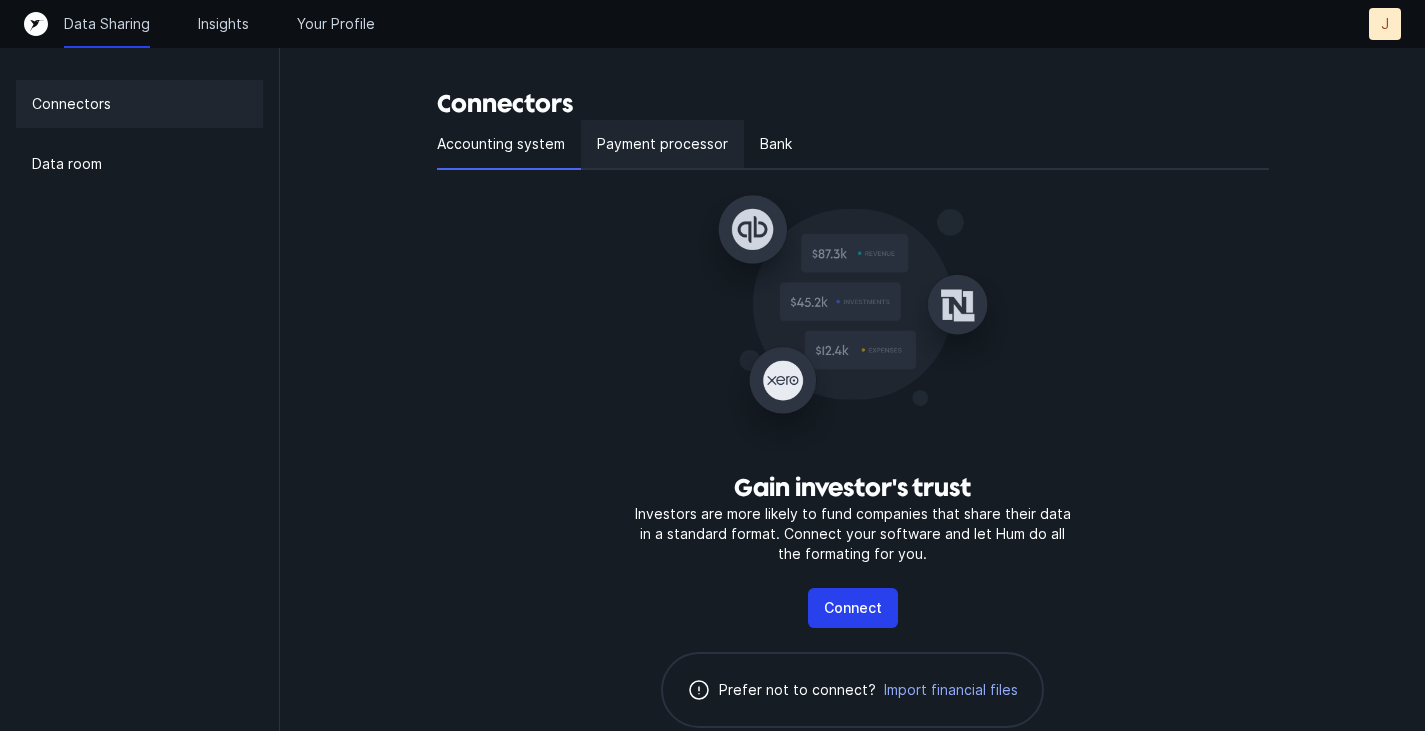 click on "Payment processor" at bounding box center (662, 144) 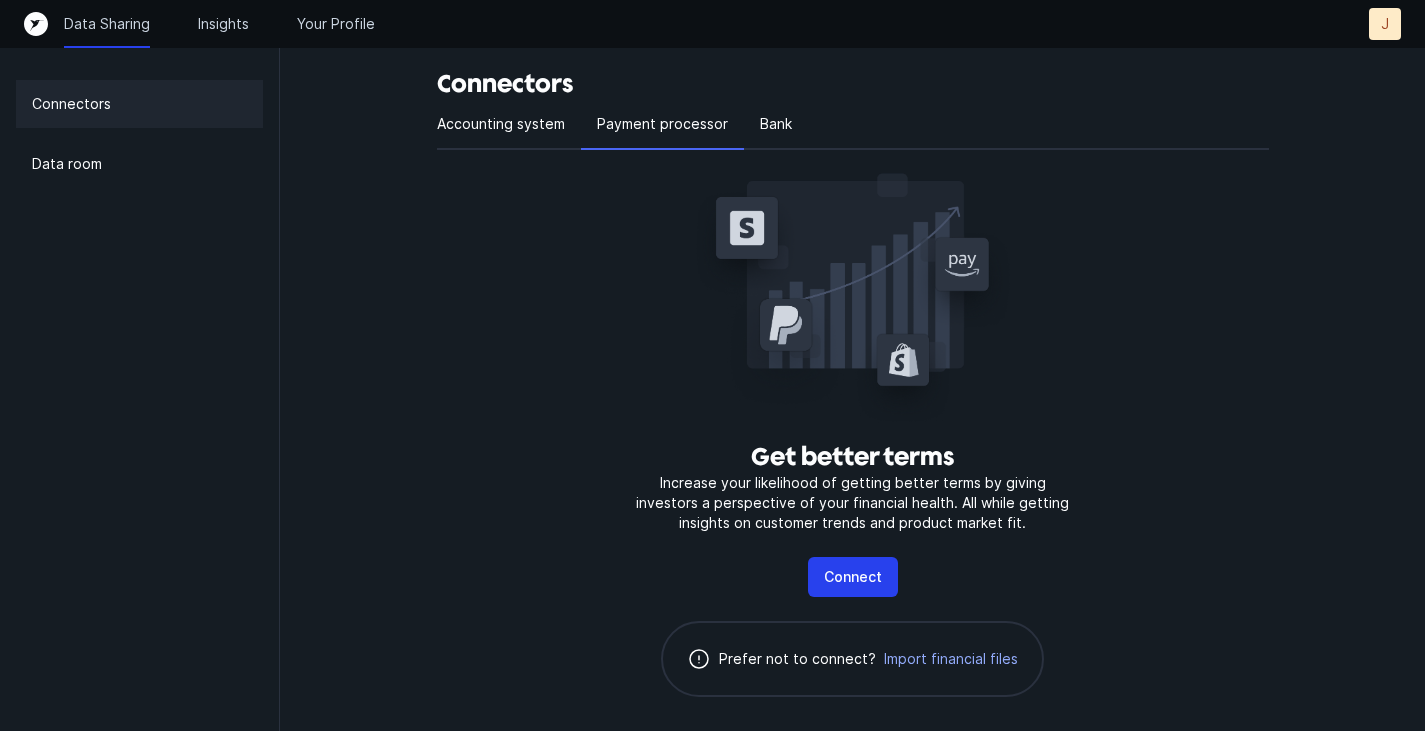 scroll, scrollTop: 0, scrollLeft: 0, axis: both 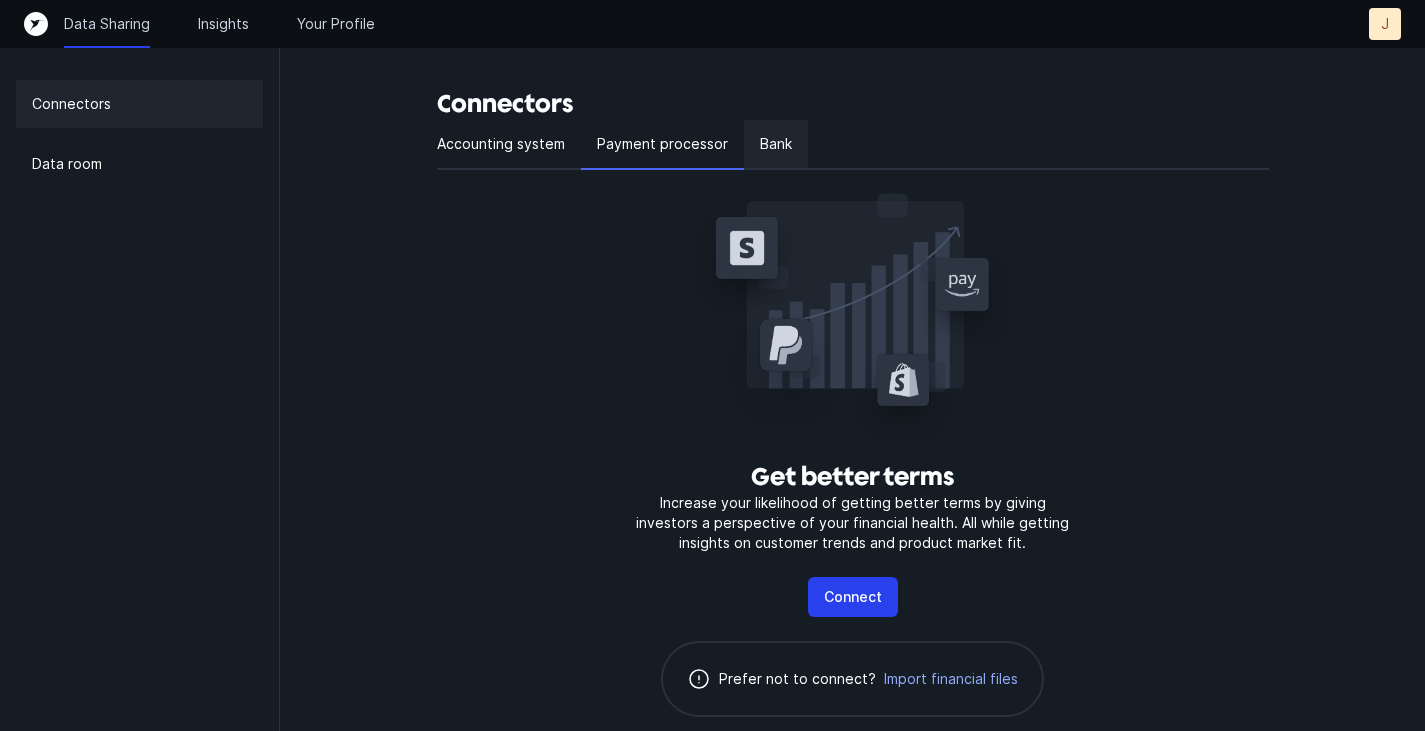 click on "Bank" at bounding box center (776, 144) 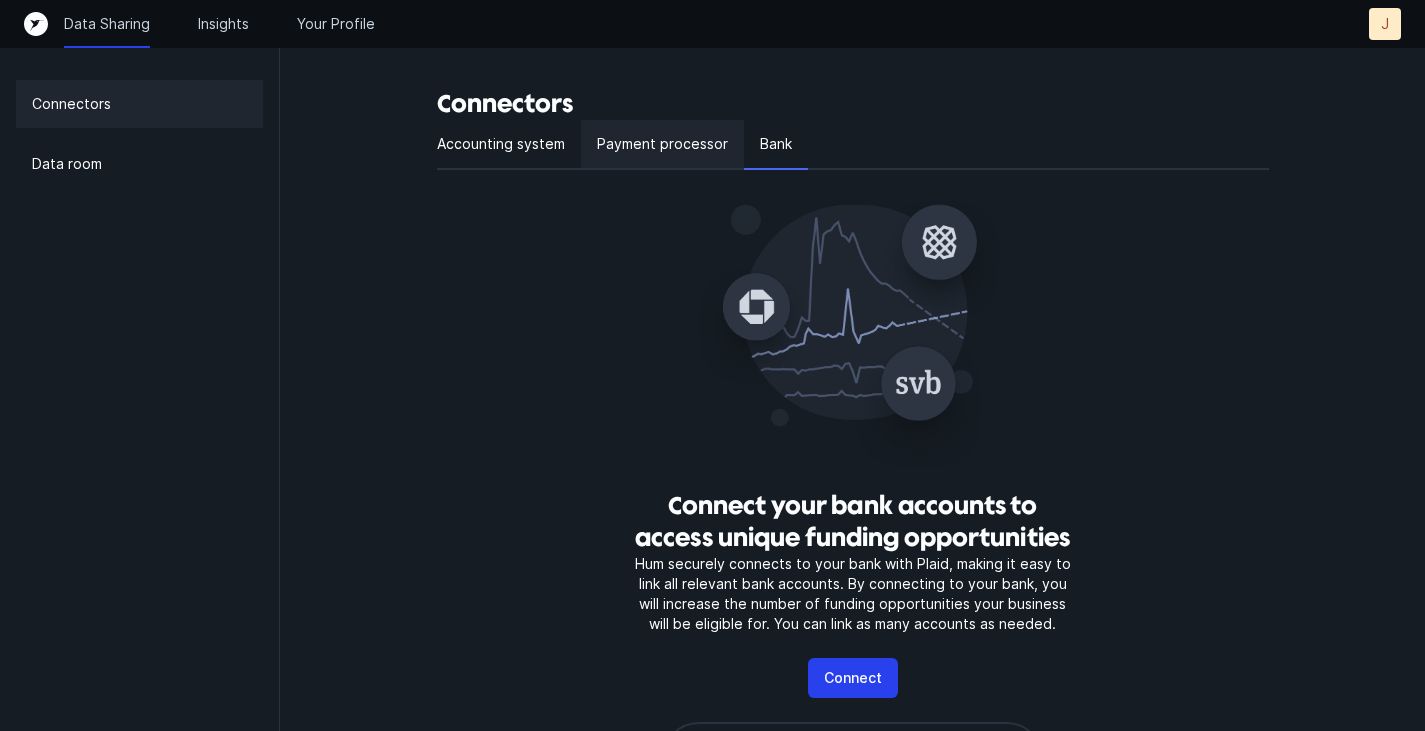 click on "Payment processor" at bounding box center (662, 144) 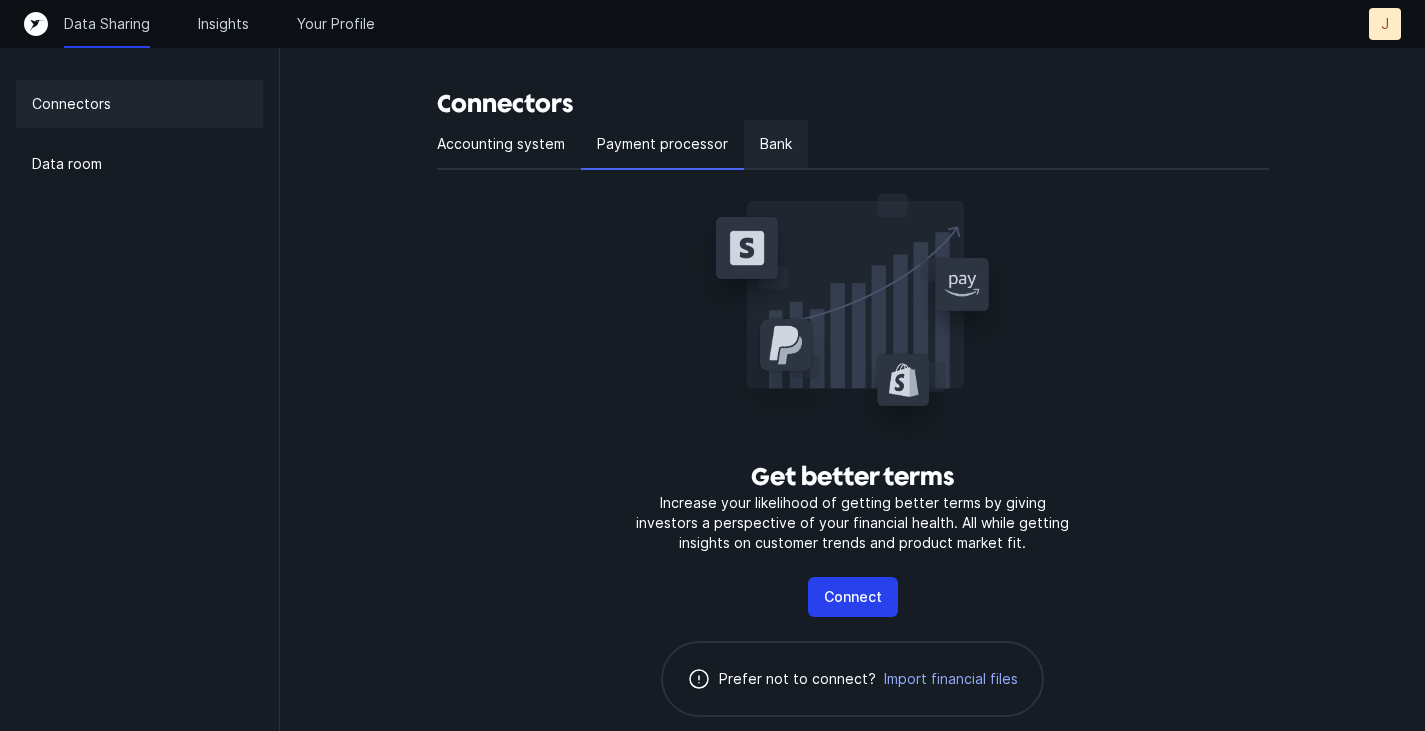 click on "Bank" at bounding box center [776, 145] 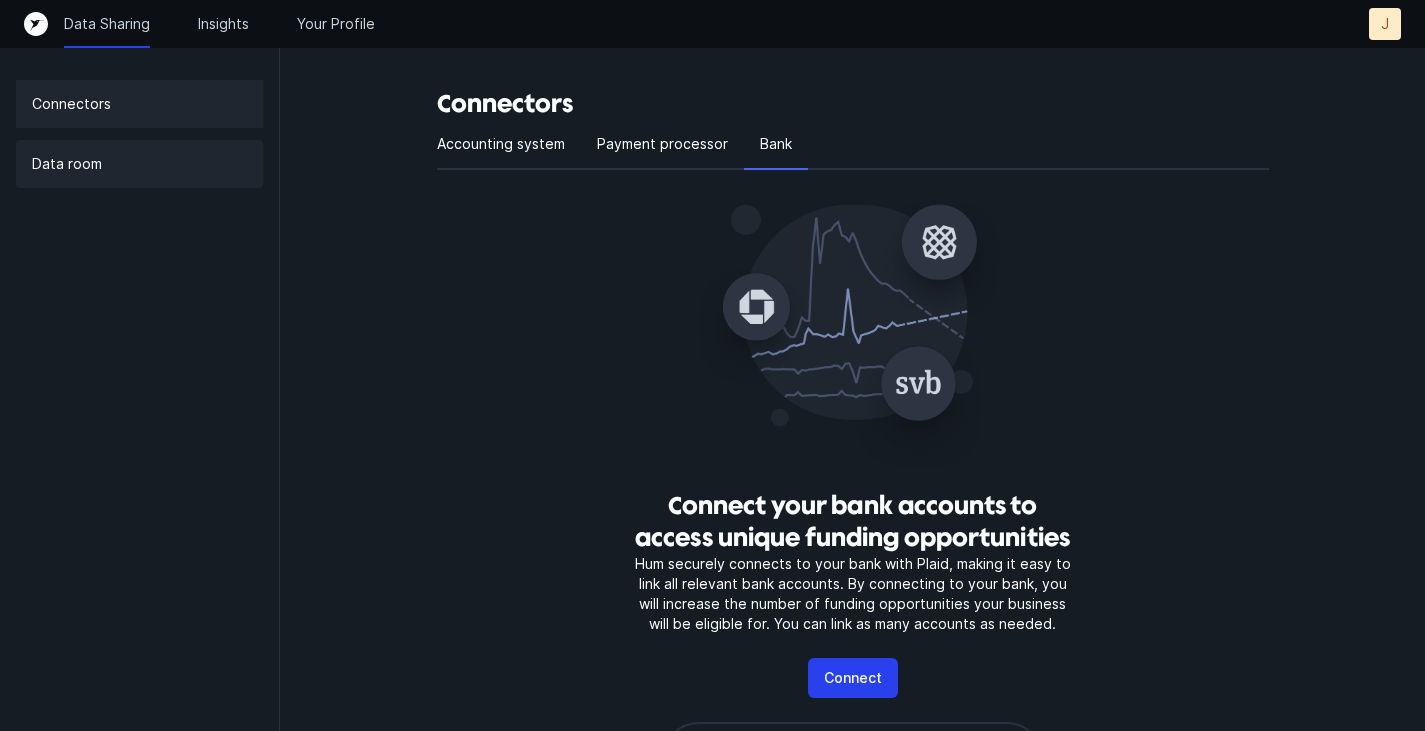 click on "Data room" at bounding box center [139, 164] 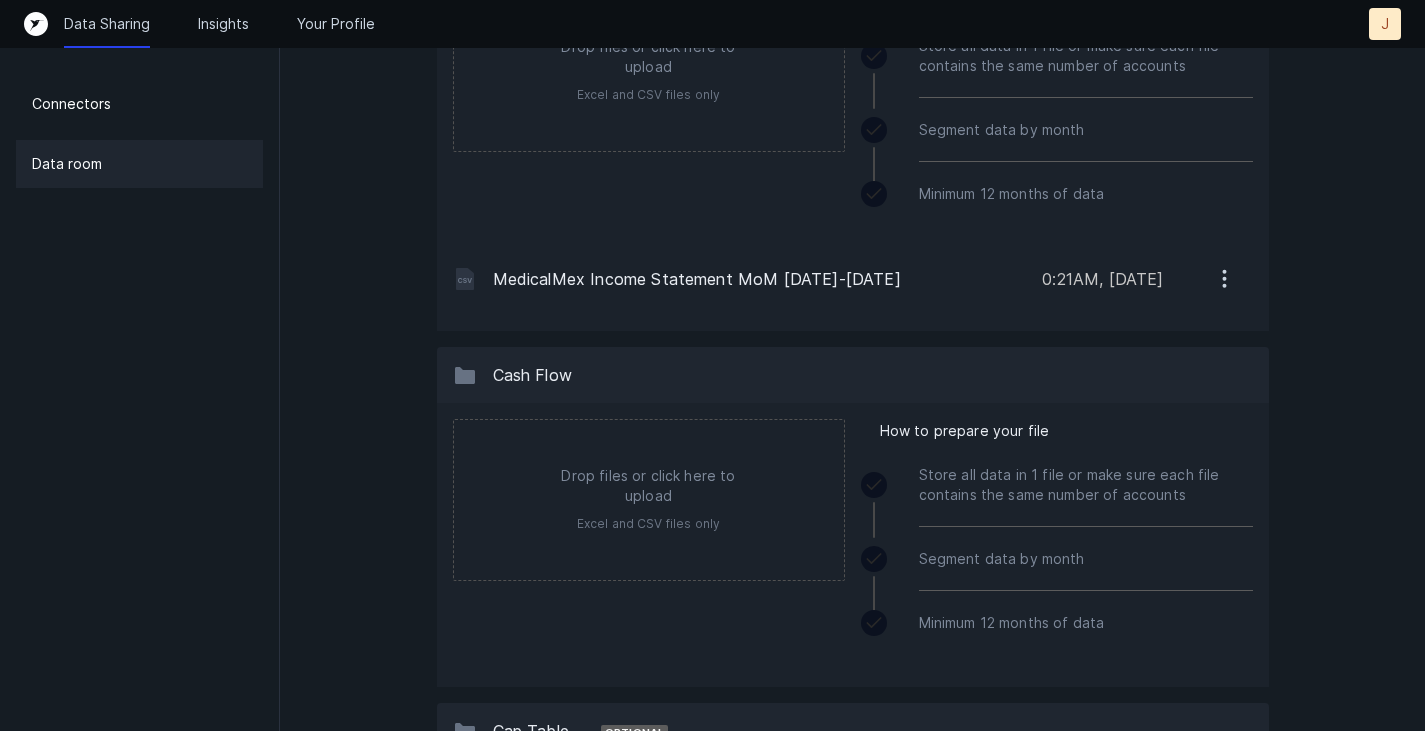 scroll, scrollTop: 1000, scrollLeft: 0, axis: vertical 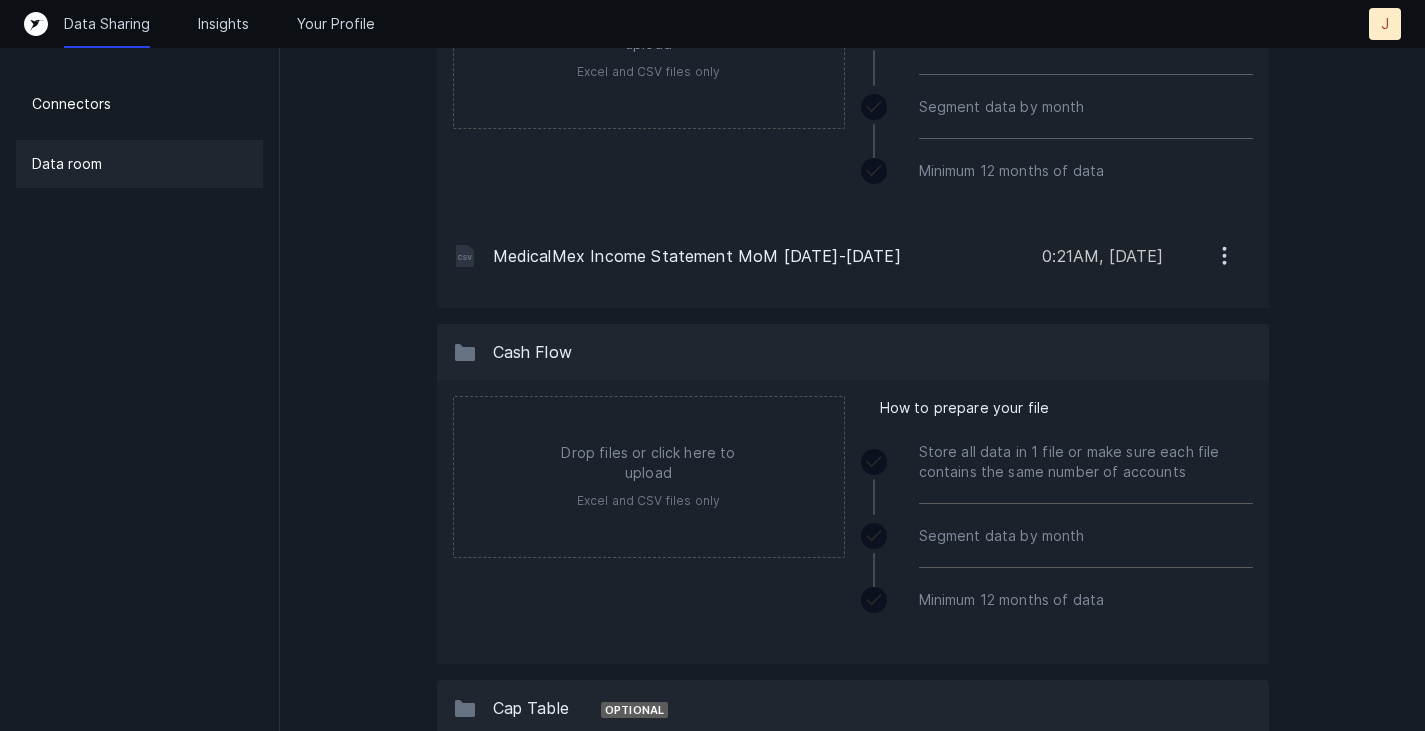 click on "Store all data in 1 file or make sure each file contains the same number of accounts" at bounding box center (1086, 462) 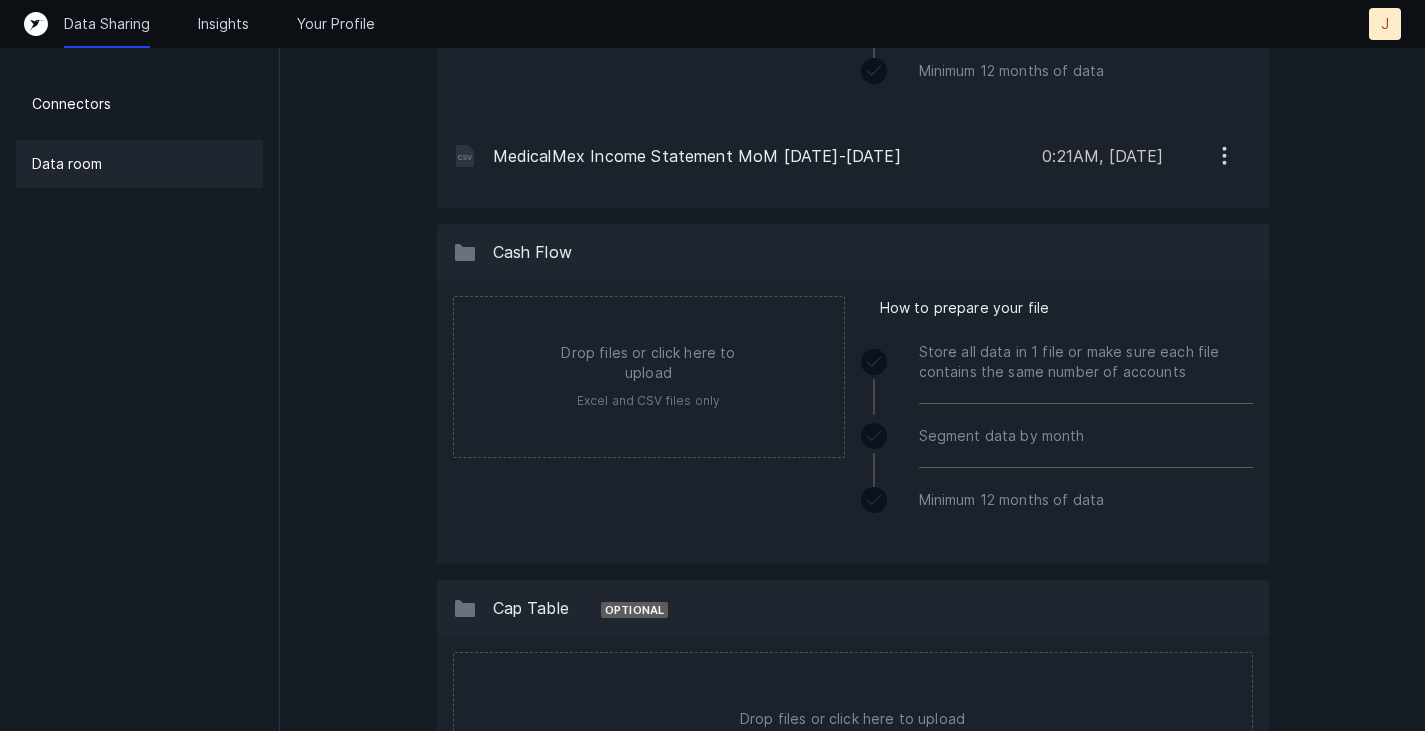 click on "How to prepare your file" at bounding box center (965, 308) 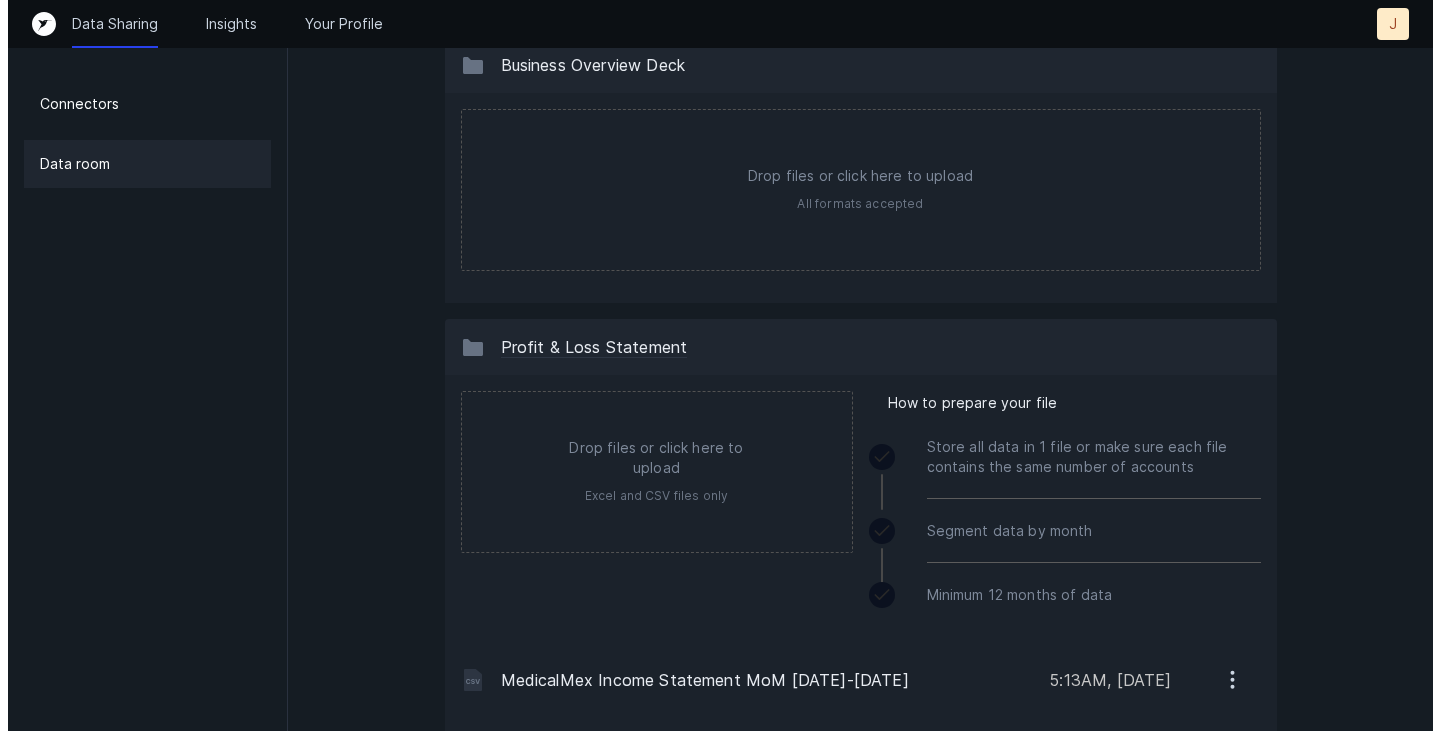 scroll, scrollTop: 0, scrollLeft: 0, axis: both 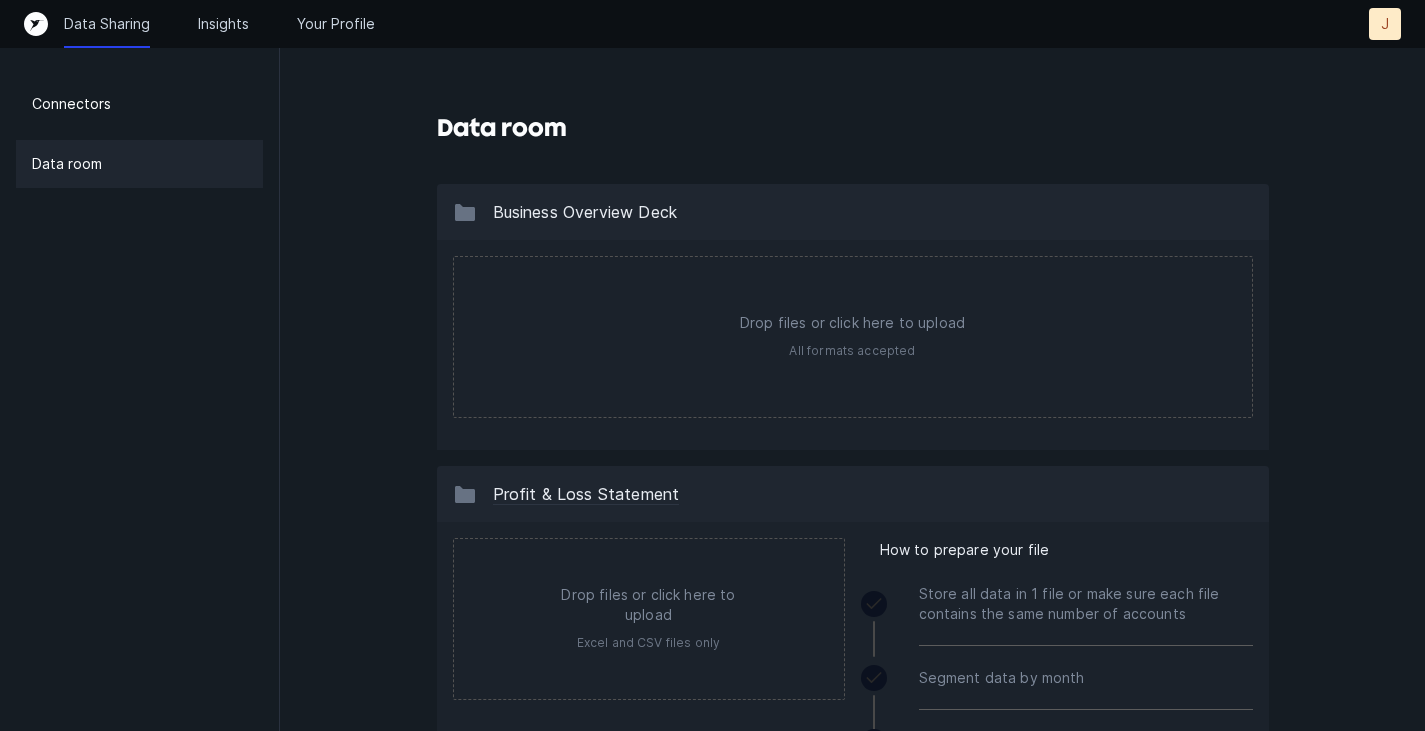 click on "Data room Business Overview Deck Drop files or click   here   to upload All formats accepted A breakdown of major revenue and expense accounts broken out by month, as far back as possible. Profit & Loss Statement Drop files or click   here   to upload Excel and CSV files only How to prepare your file Store all data in 1 file or make sure each file contains the same number of accounts Segment data by month Minimum 12 months of data MedicalMex Income Statement MoM [DATE]-[DATE] 5:13AM, [DATE] A breakdown of asset and liabilities accounts by month, as far back as possible. Balance Sheet Drop files or click   here   to upload Excel and CSV files only How to prepare your file Store all data in 1 file or make sure each file contains the same number of accounts Segment data by month Minimum 12 months of data MedicalMex Income Statement MoM [DATE]-[DATE] 0:21AM, [DATE] Cash Flow Drop files or click   here   to upload Excel and CSV files only How to prepare your file Segment data by month Minimum 12 months of data Cap Table" at bounding box center (852, 1312) 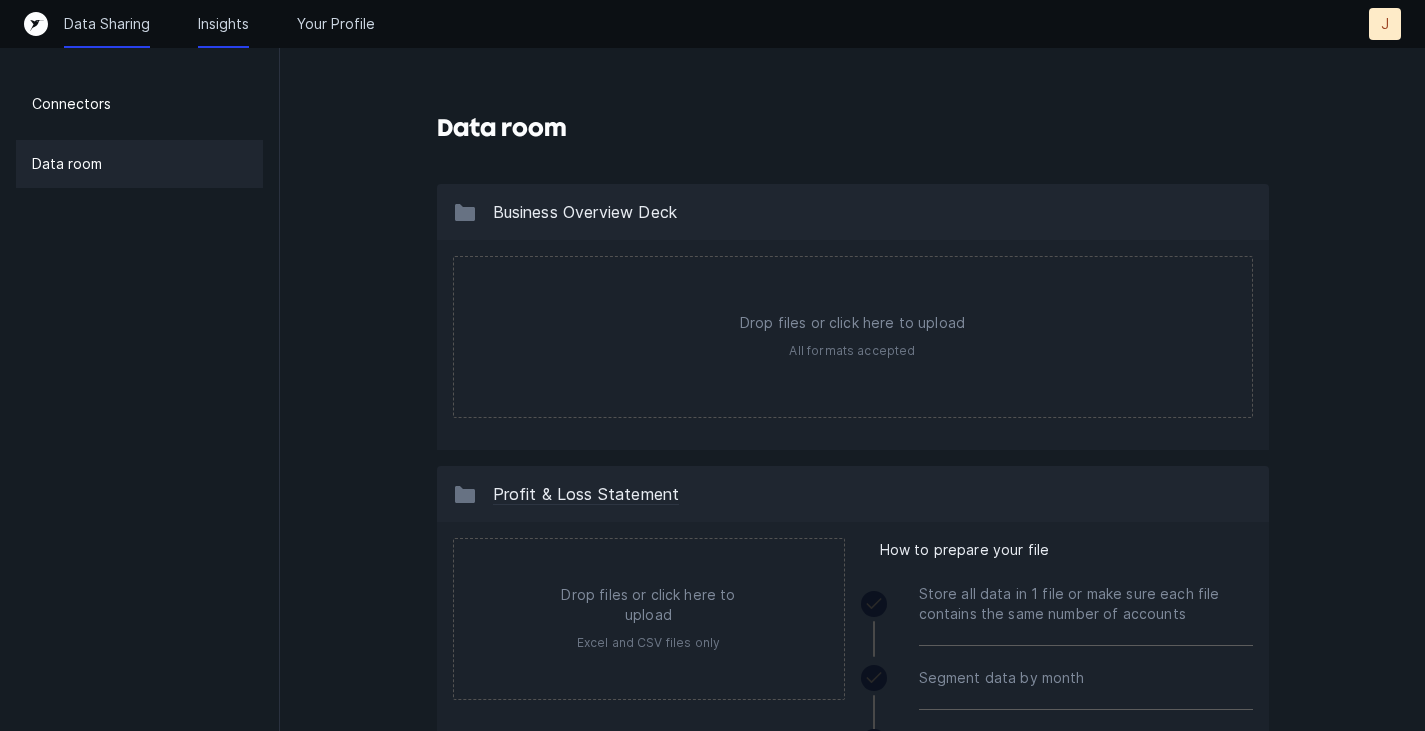 click on "Insights" at bounding box center (223, 24) 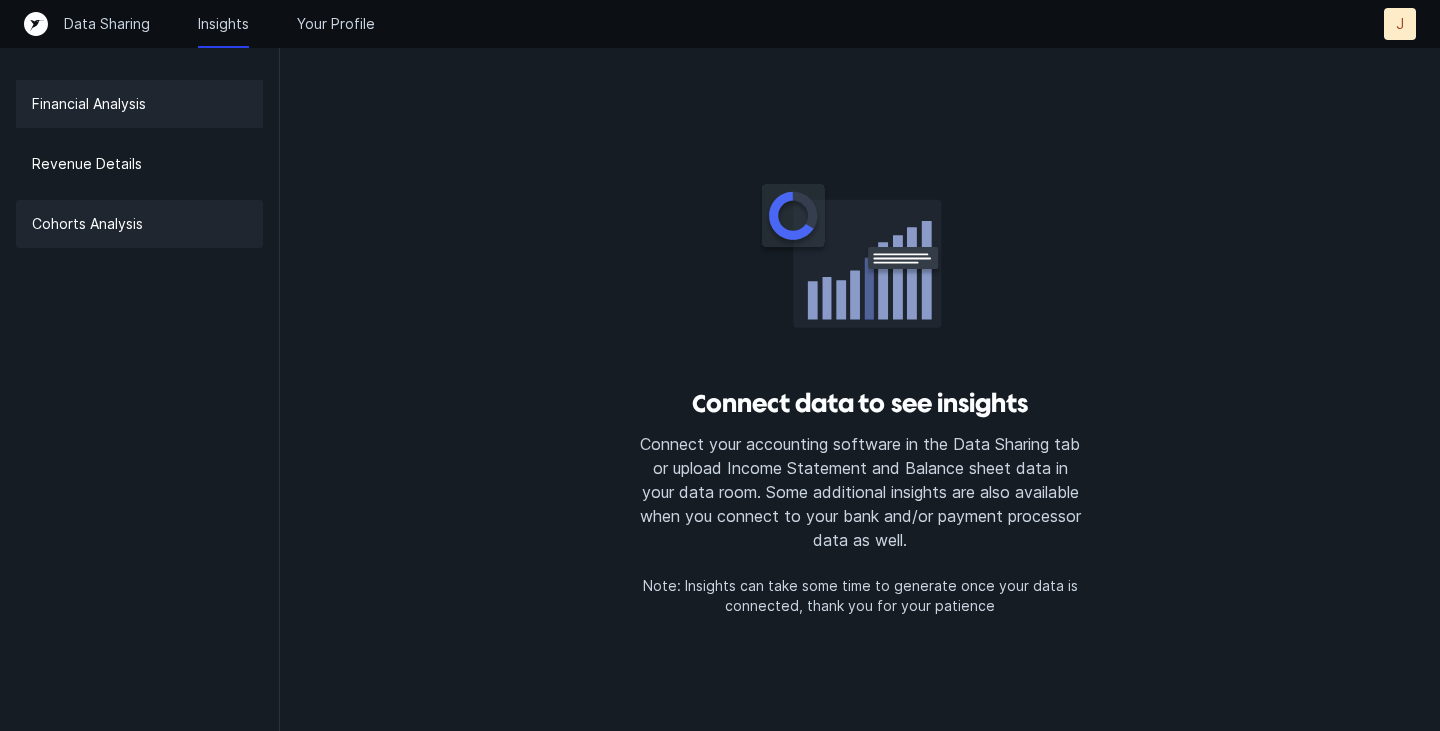 click on "Cohorts Analysis" at bounding box center [139, 224] 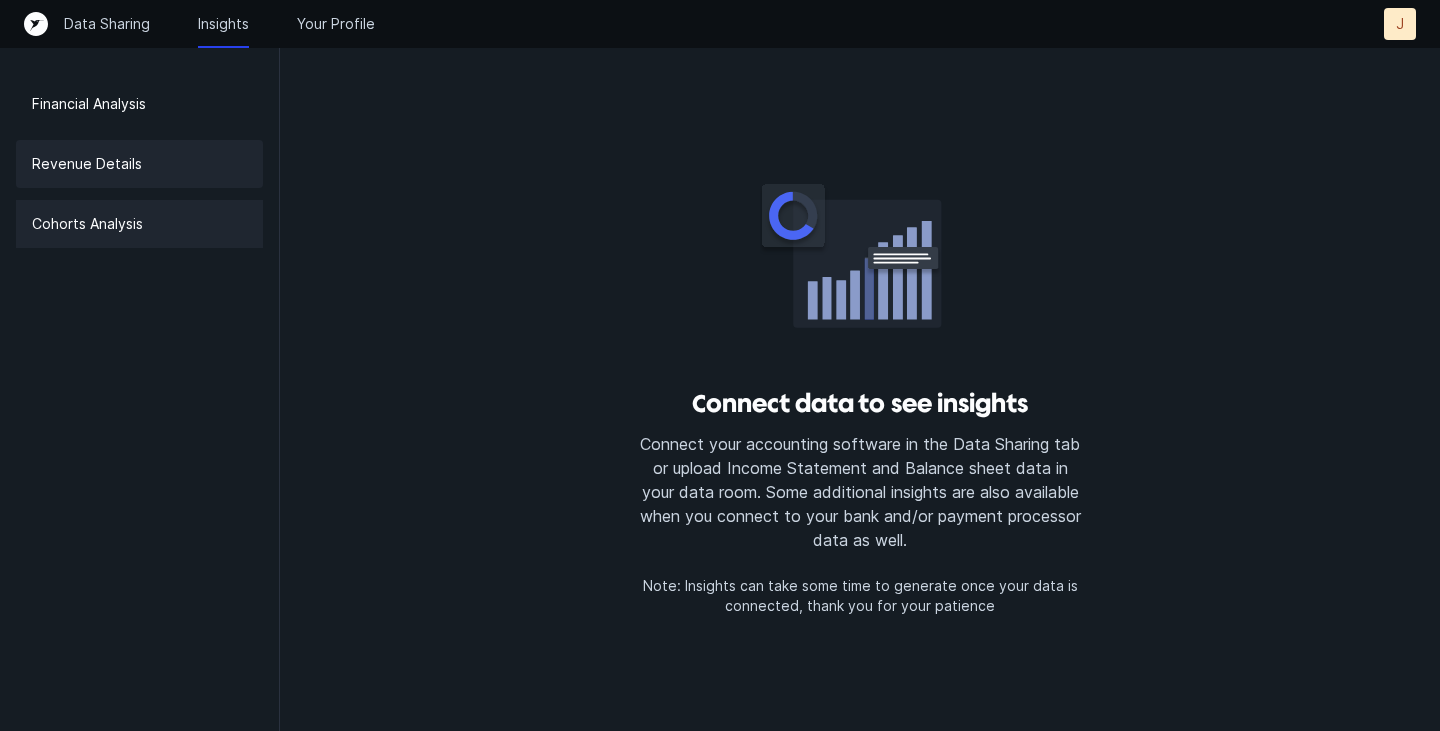 click on "Revenue Details" at bounding box center (87, 164) 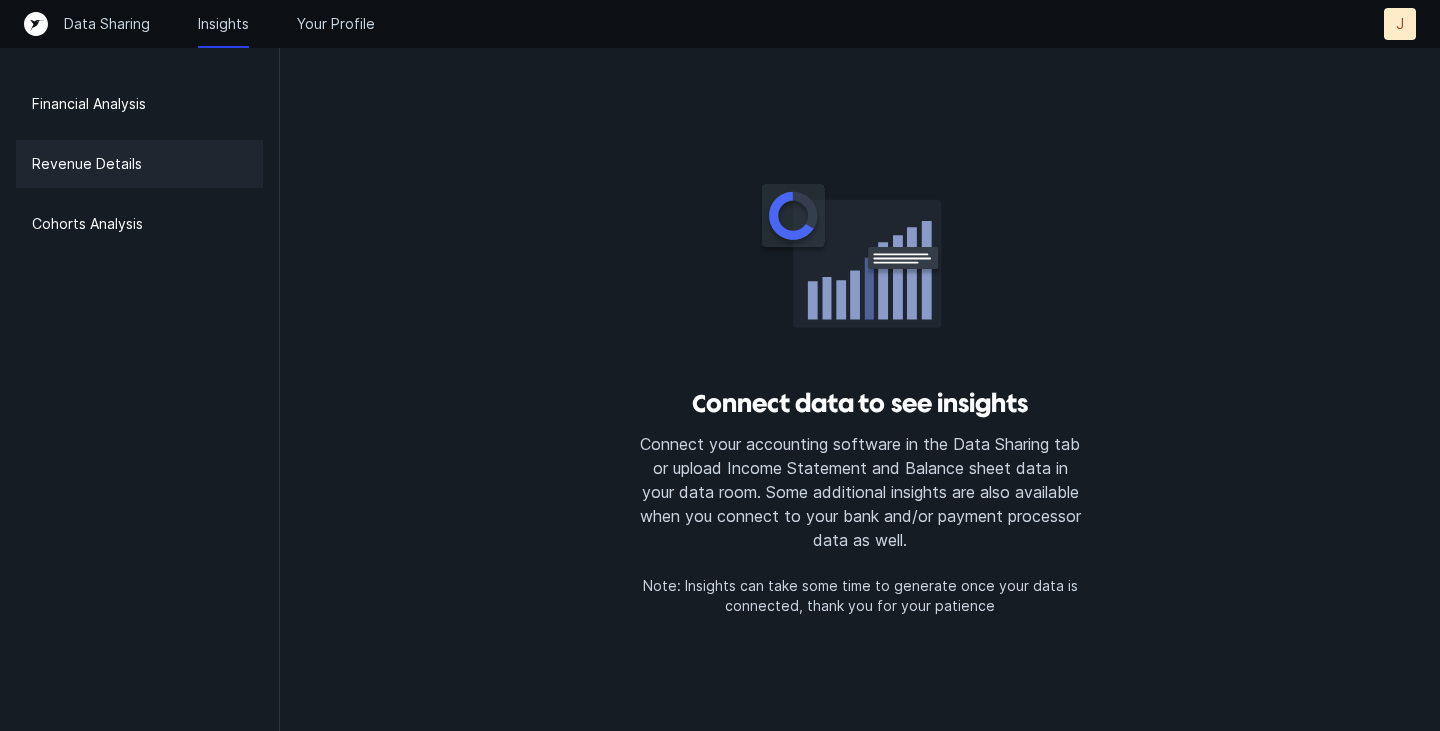 click on "Connect data to see insights Connect your accounting software in the Data Sharing tab or upload Income Statement and Balance sheet data in your data room. Some additional insights are also available when you connect to your bank and/or payment processor data as well. Note: Insights can take some time to generate once your data is connected, thank you for your patience" at bounding box center [860, 389] 